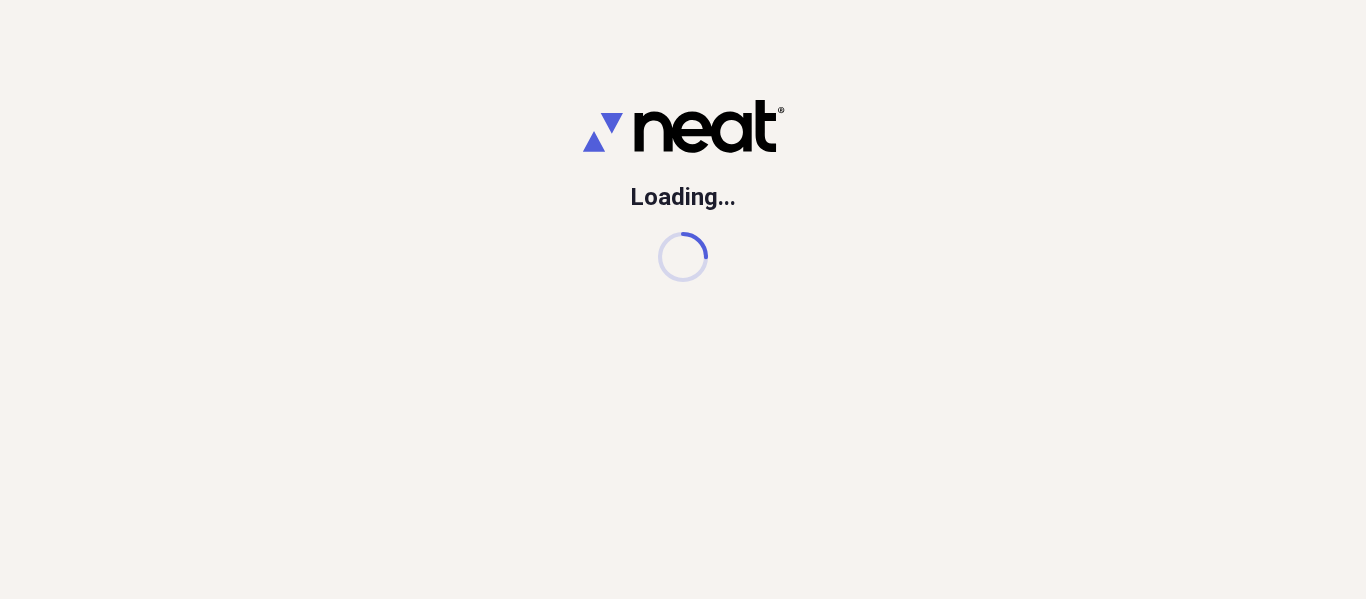 scroll, scrollTop: 0, scrollLeft: 0, axis: both 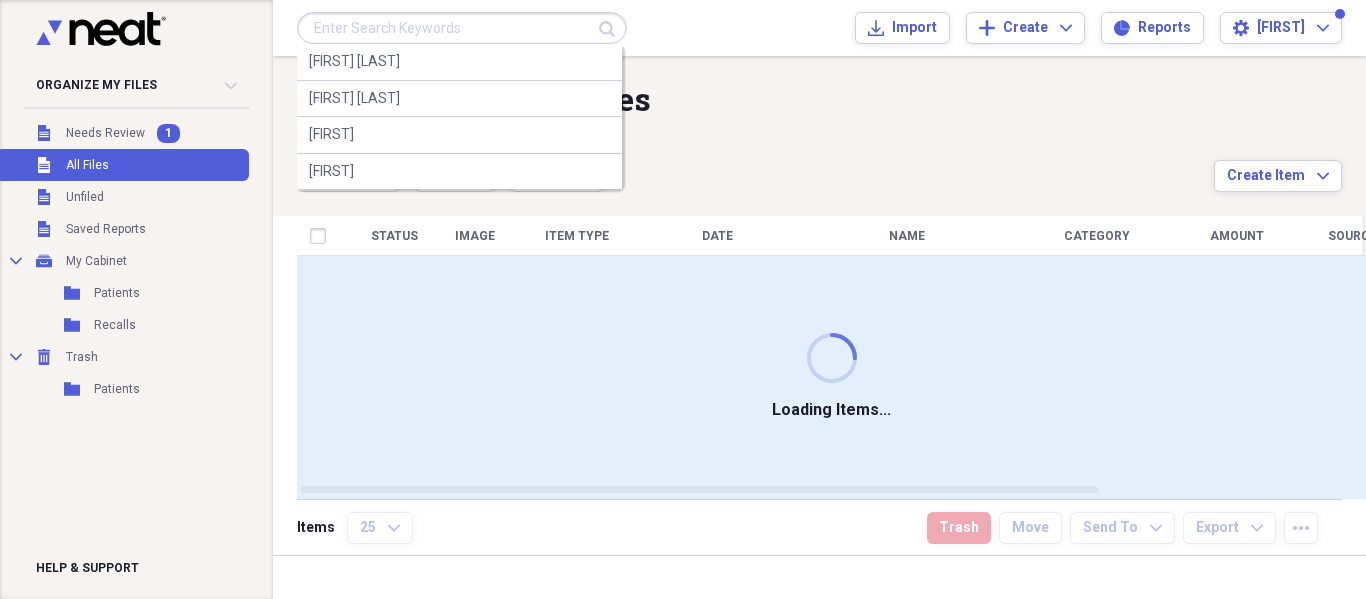 click at bounding box center (462, 28) 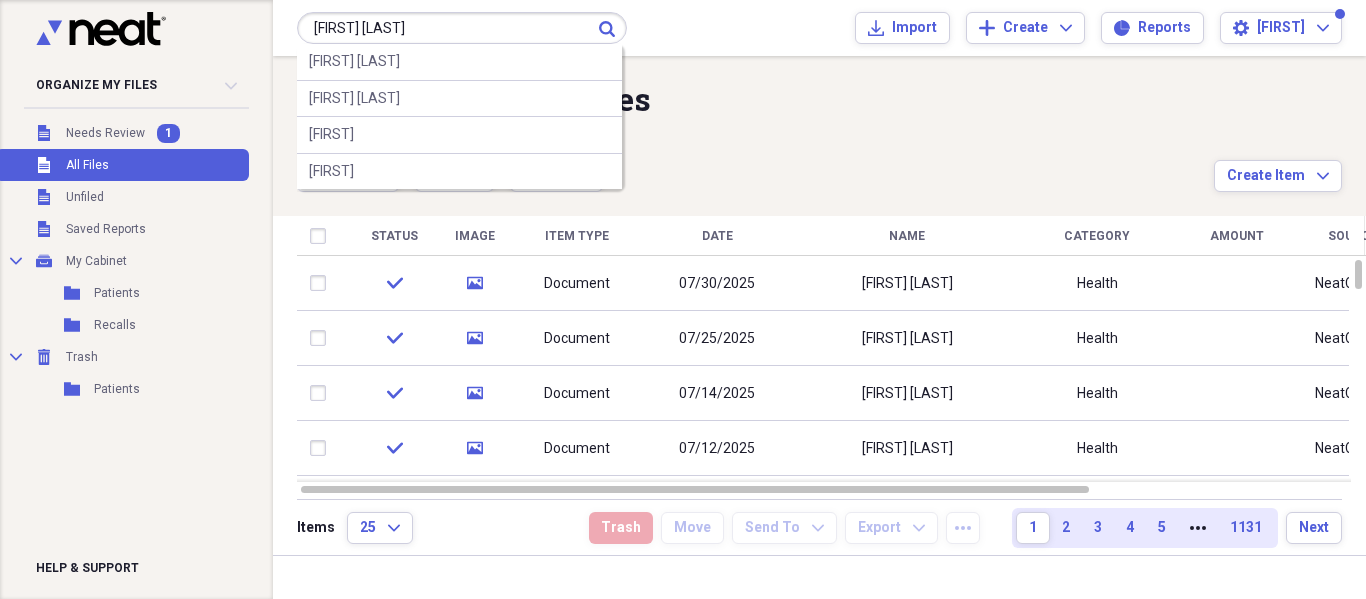 type on "[FIRST] [LAST]" 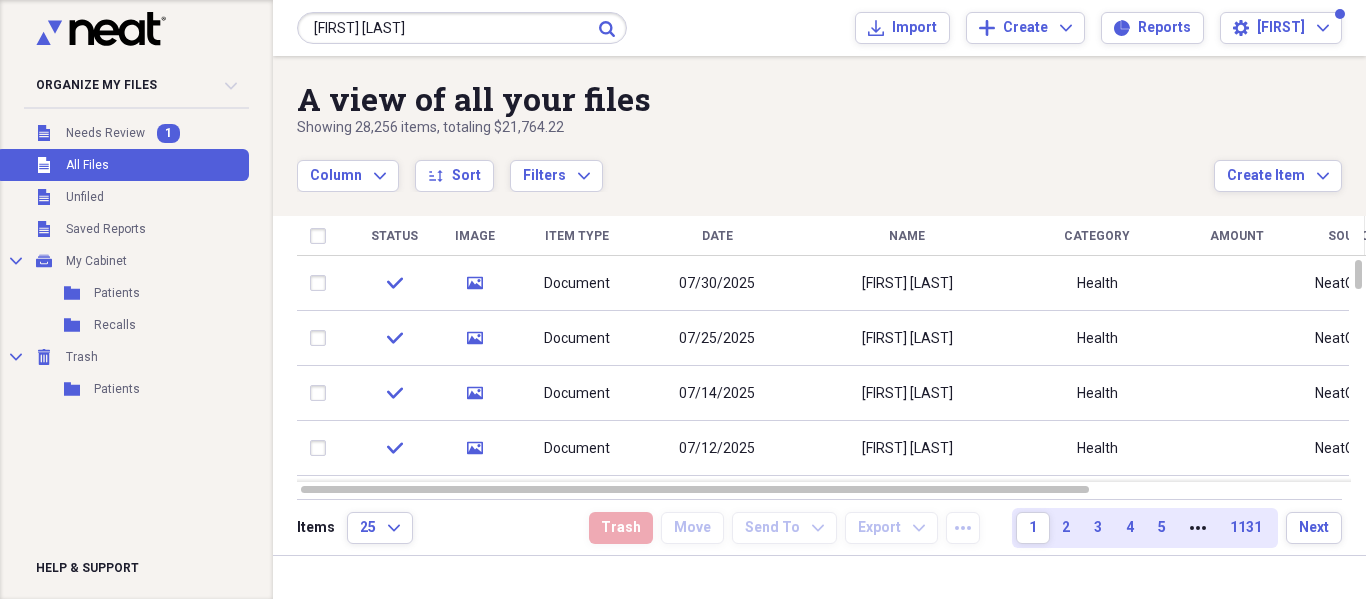 click on "Submit" 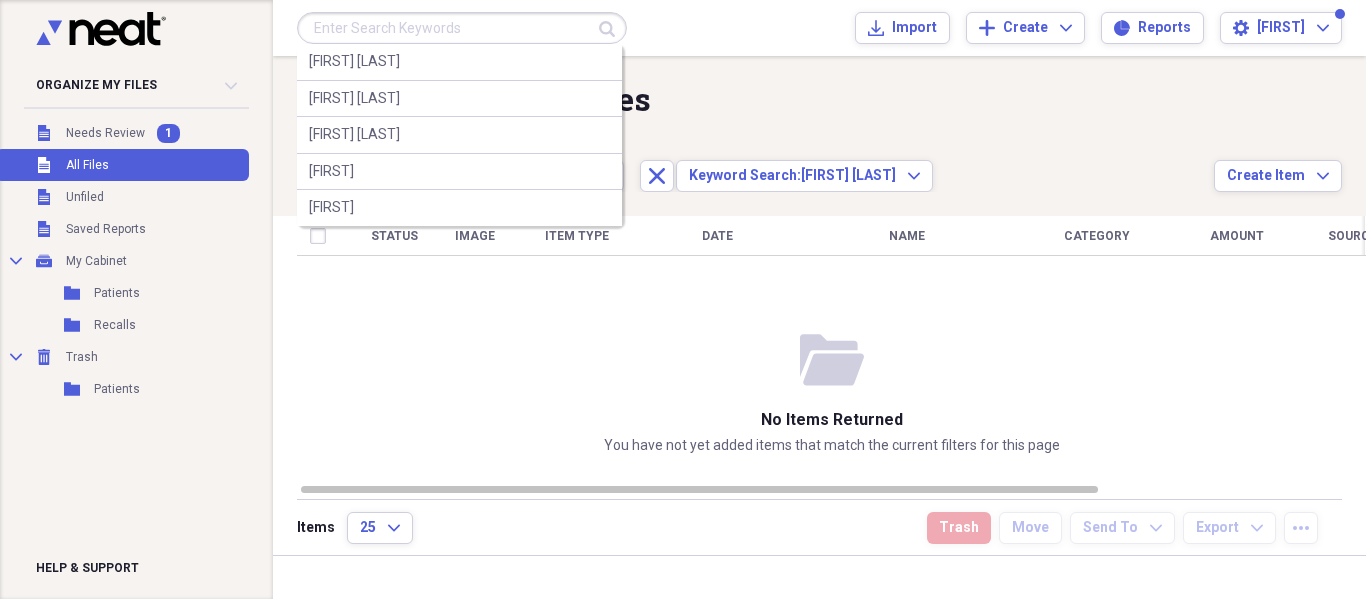 click at bounding box center (462, 28) 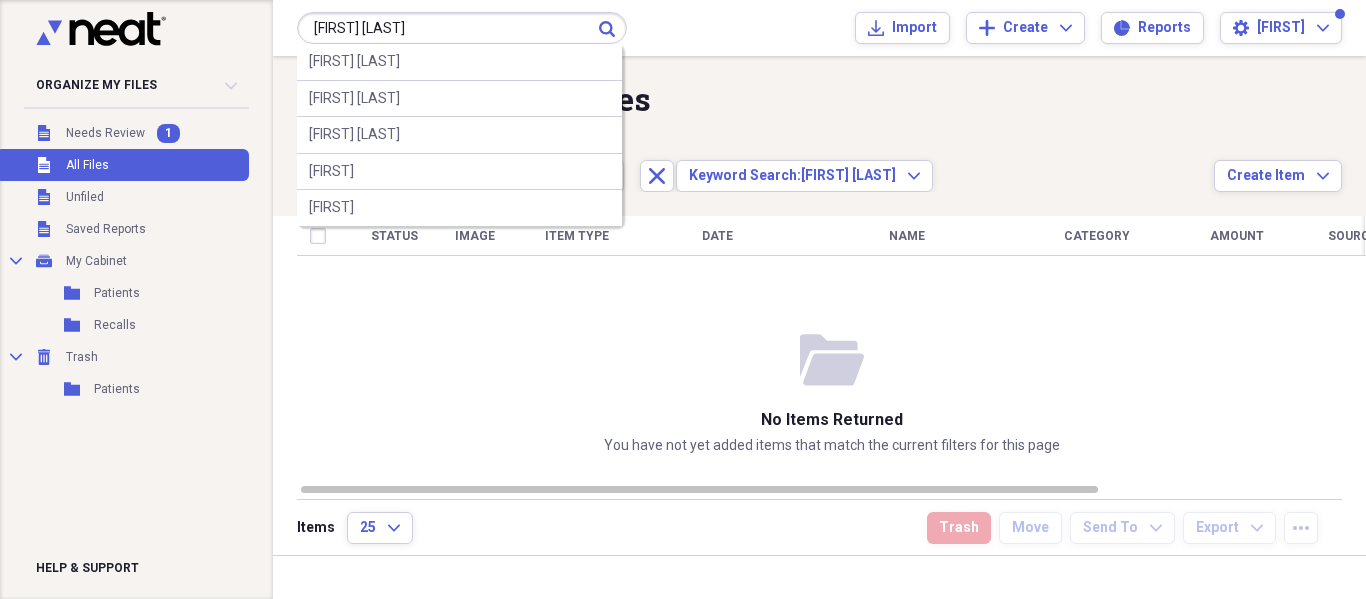 type on "[FIRST] [LAST]" 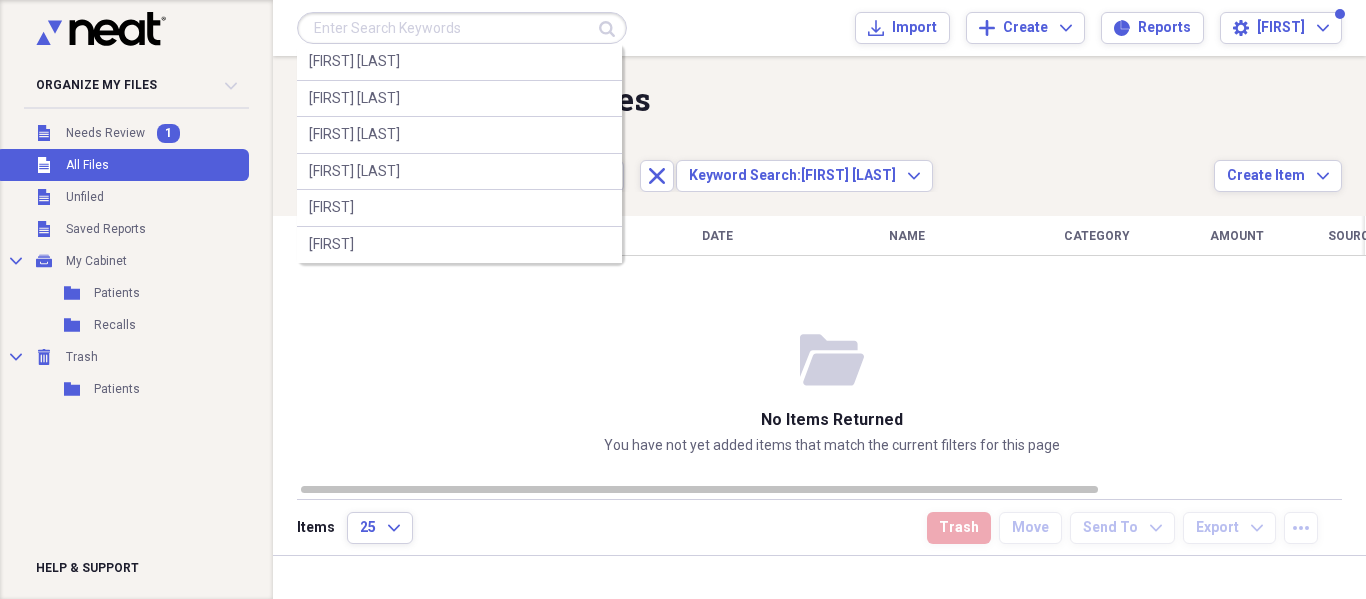 click at bounding box center [462, 28] 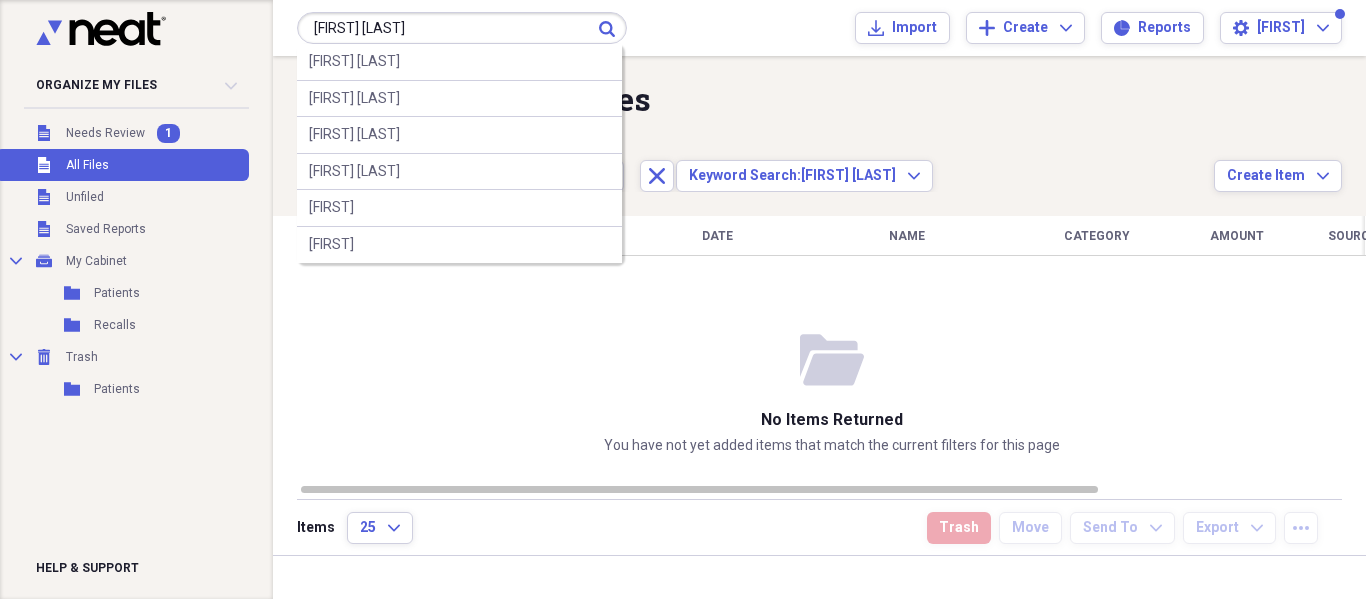 type on "[FIRST] [LAST]" 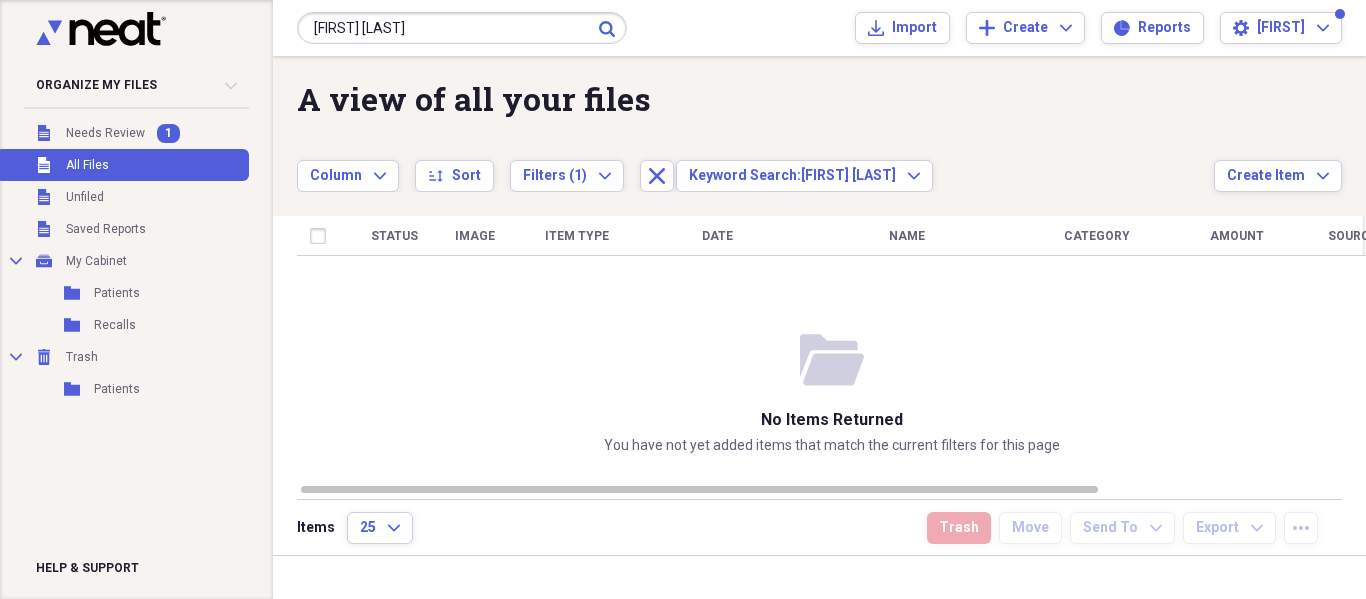 click on "Submit" 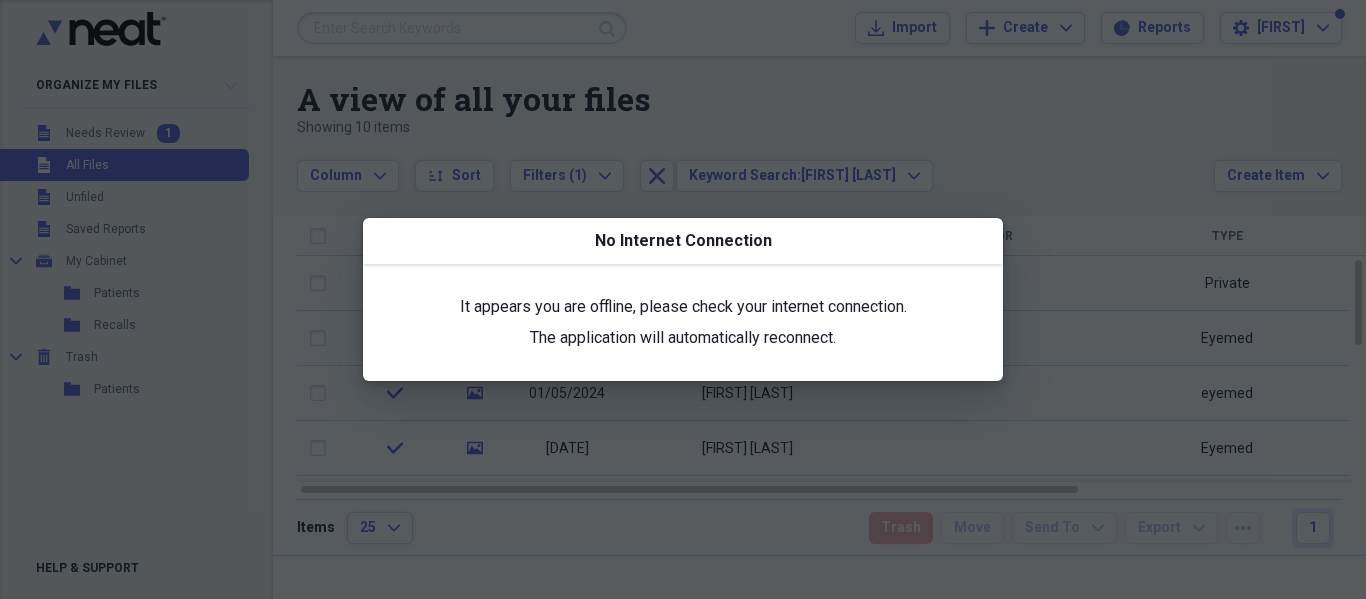 click at bounding box center [683, 299] 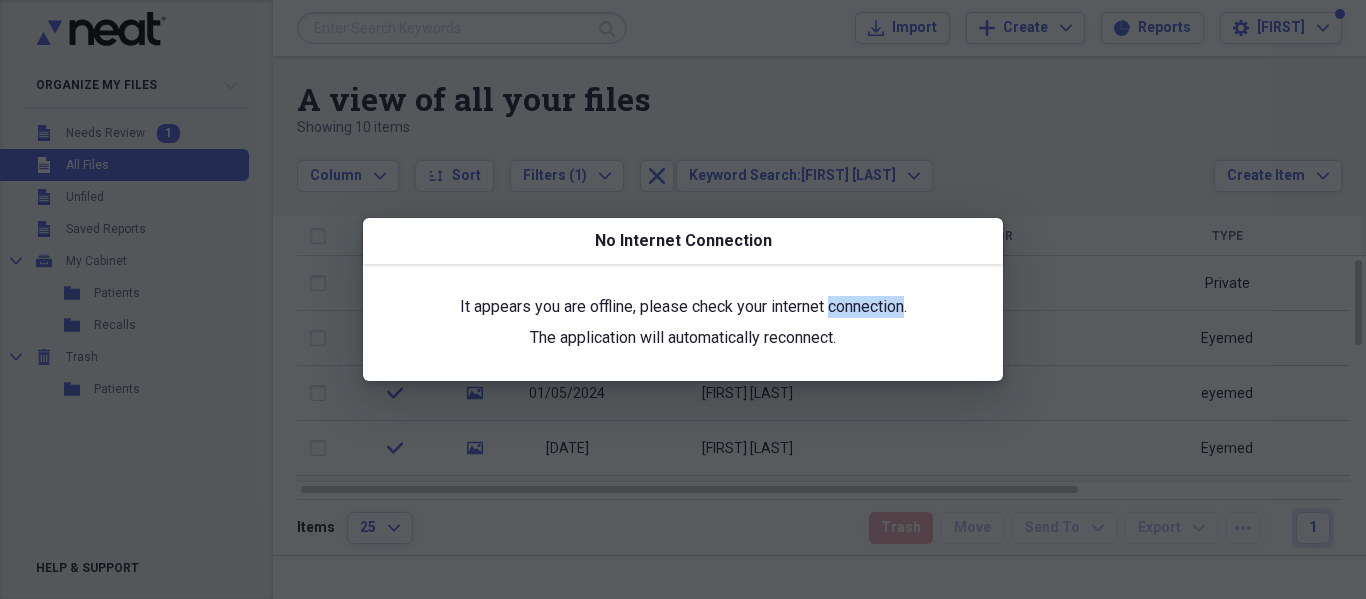 click on "It appears you are offline, please check your internet connection." at bounding box center (683, 307) 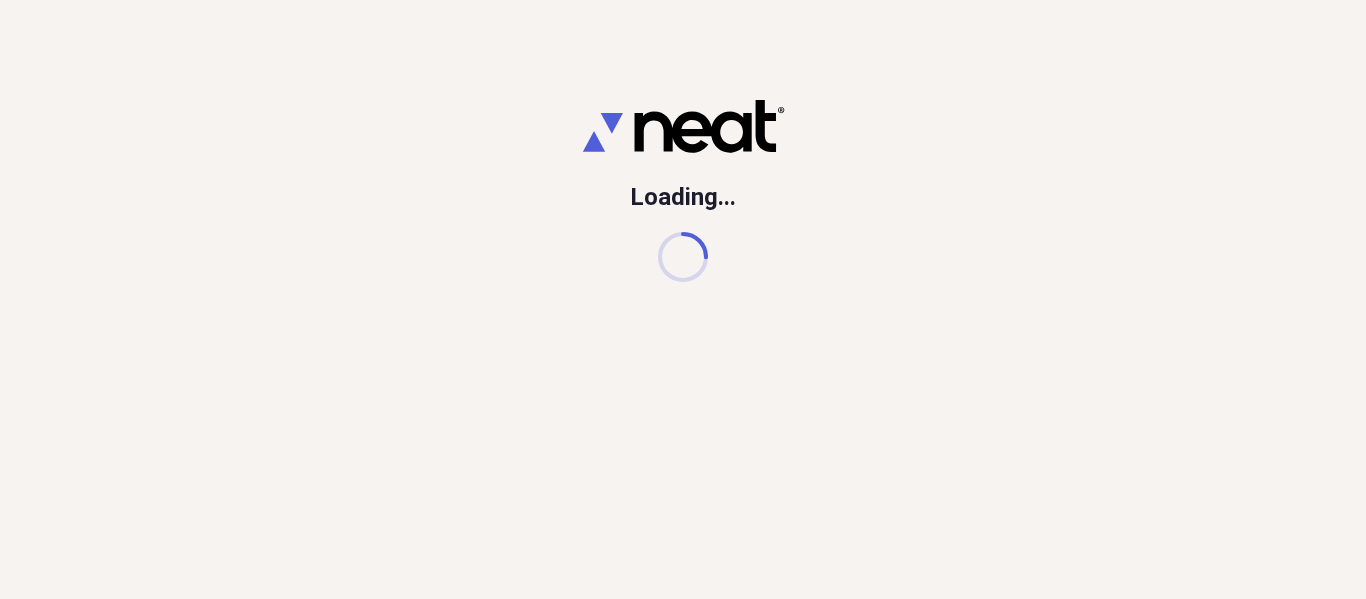 scroll, scrollTop: 0, scrollLeft: 0, axis: both 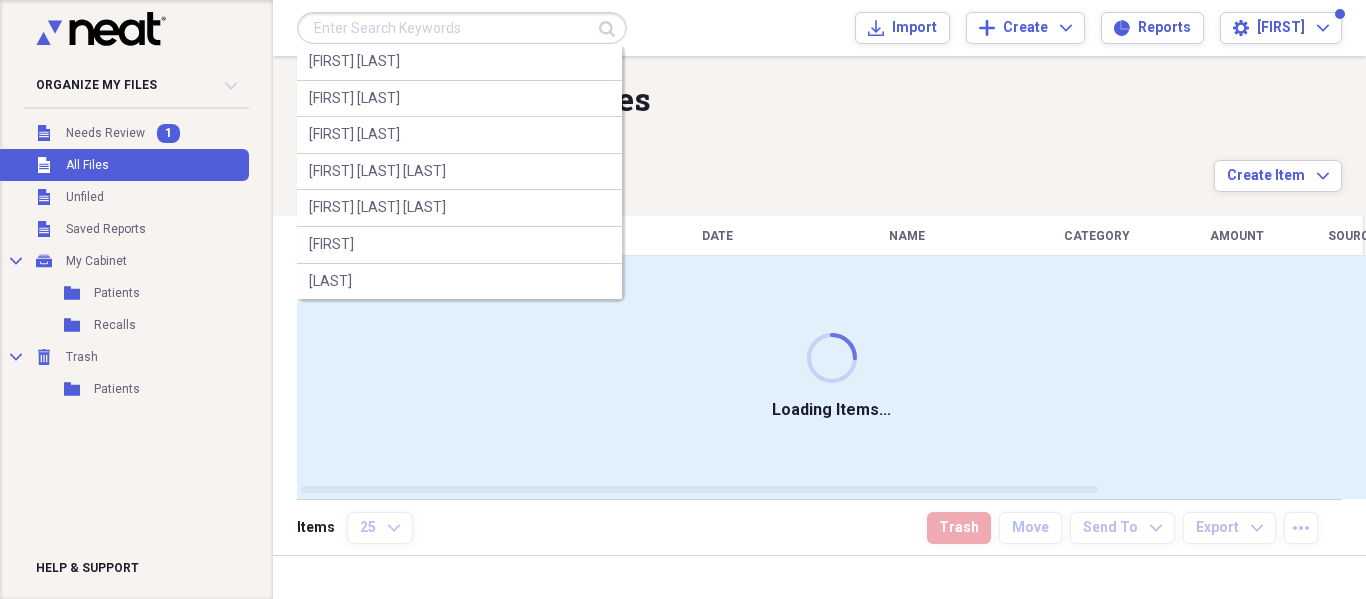 click at bounding box center (462, 28) 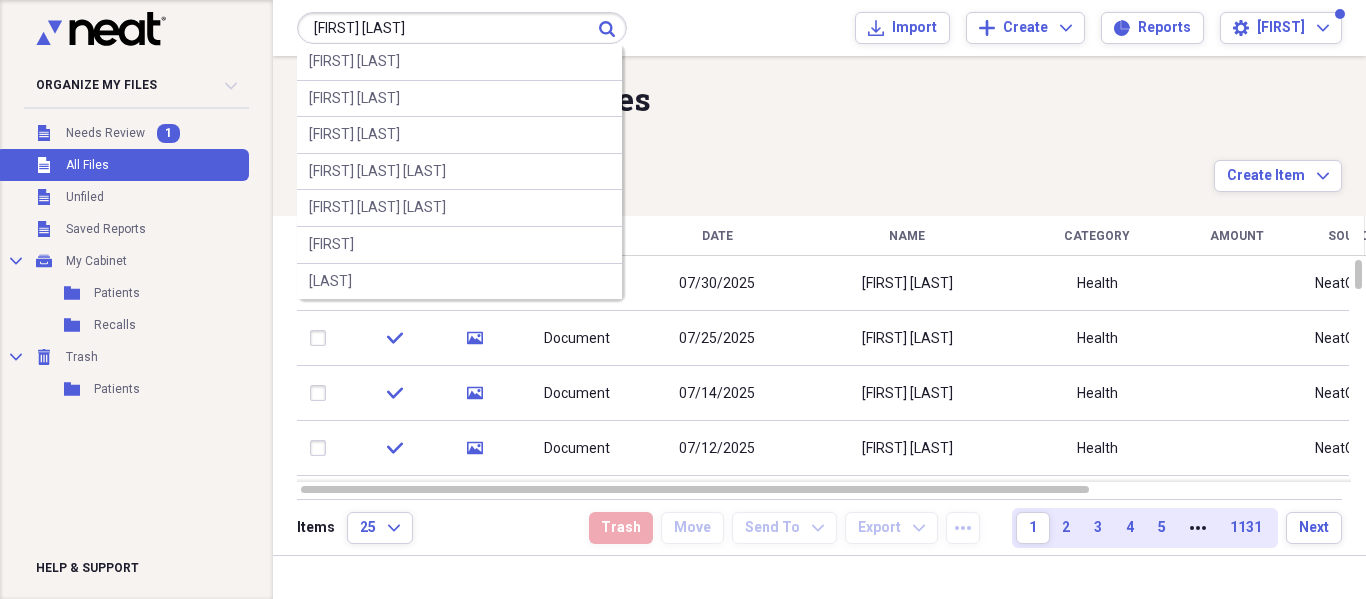 type on "jane thomas" 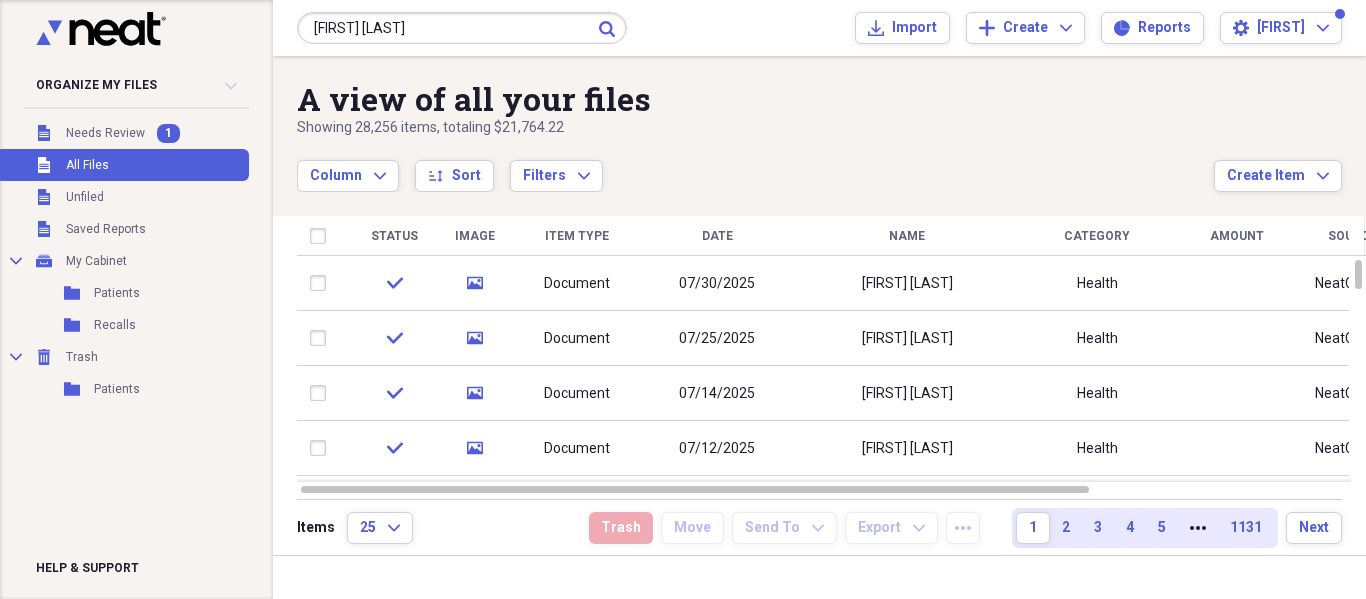 click on "Submit" 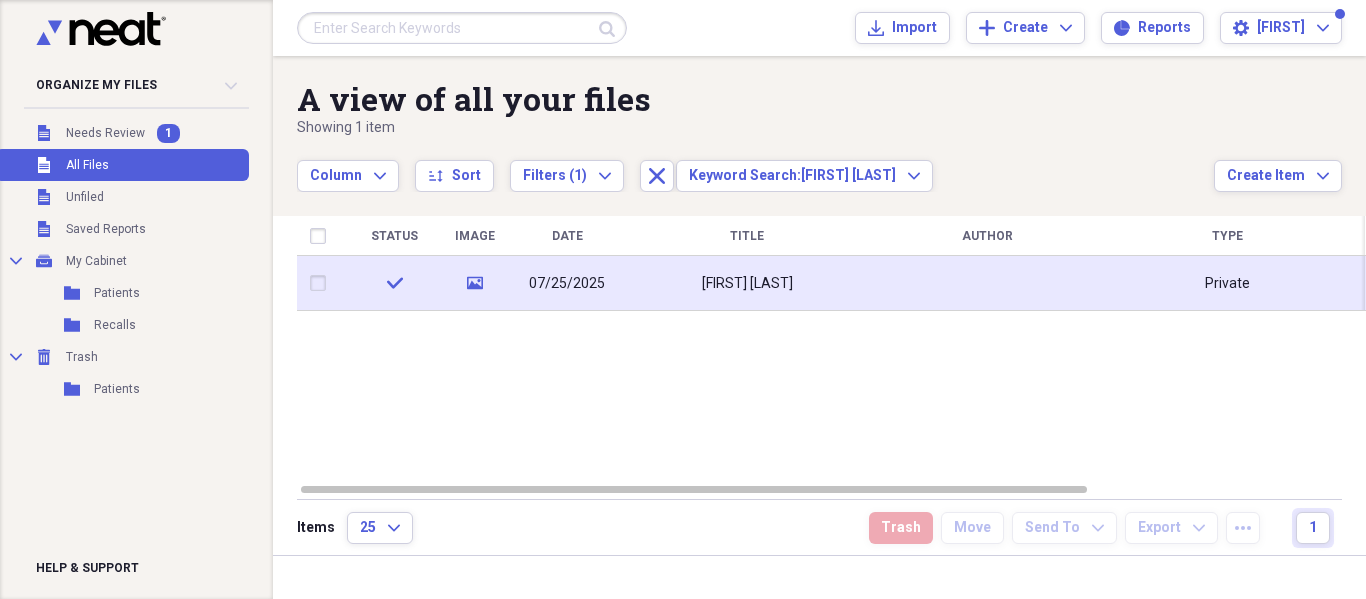 click on "Jane Thomas" at bounding box center [747, 283] 